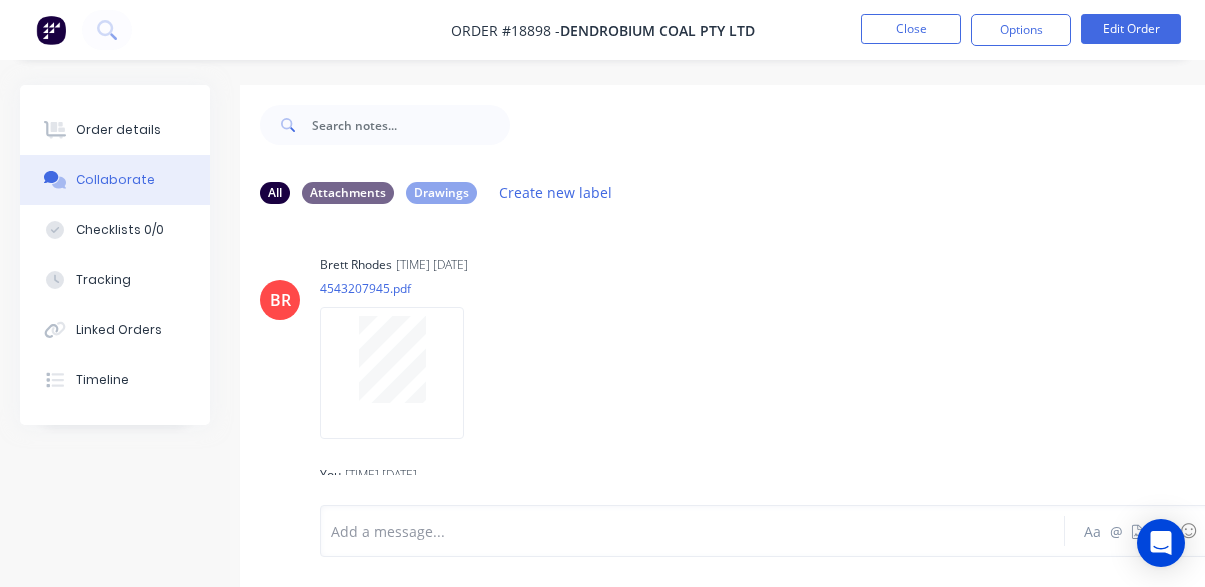scroll, scrollTop: 0, scrollLeft: 0, axis: both 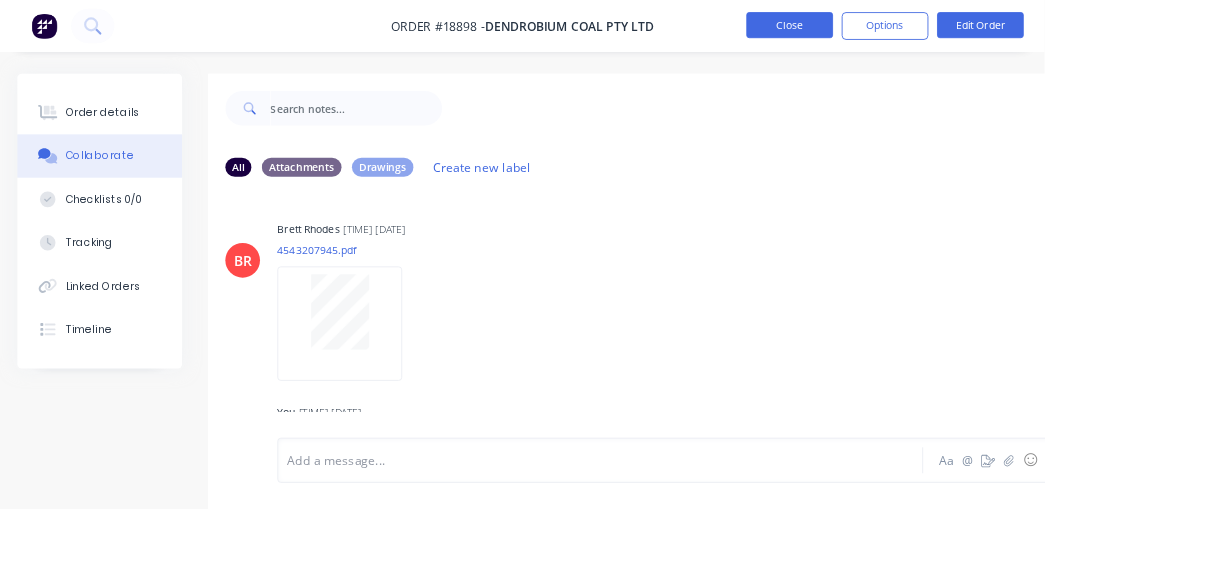 click on "Close" at bounding box center (911, 29) 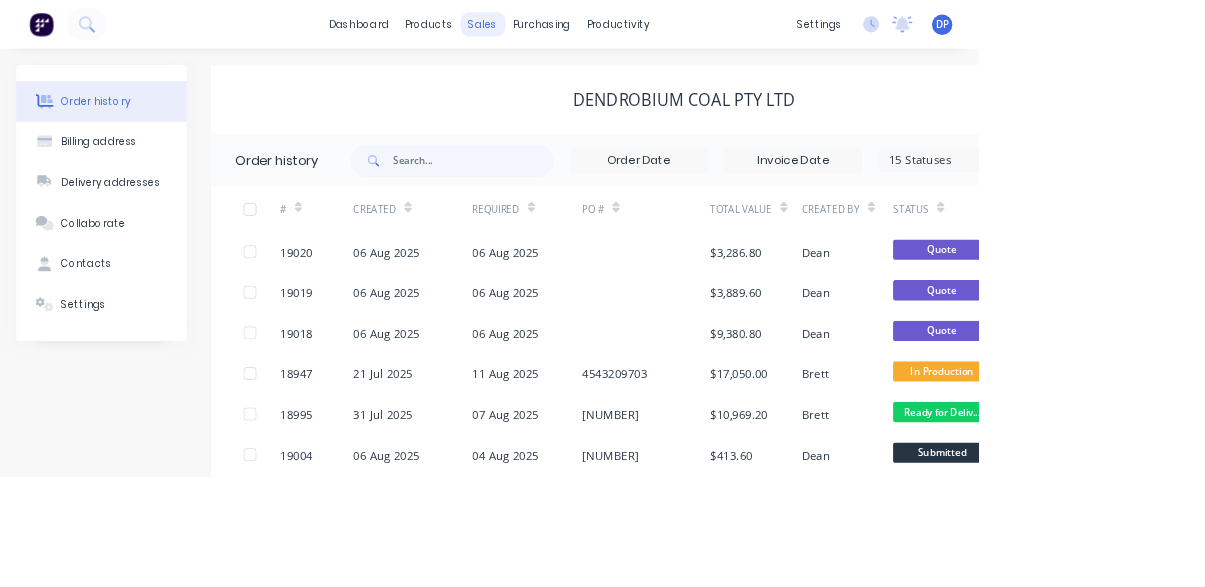 click on "sales" at bounding box center (594, 30) 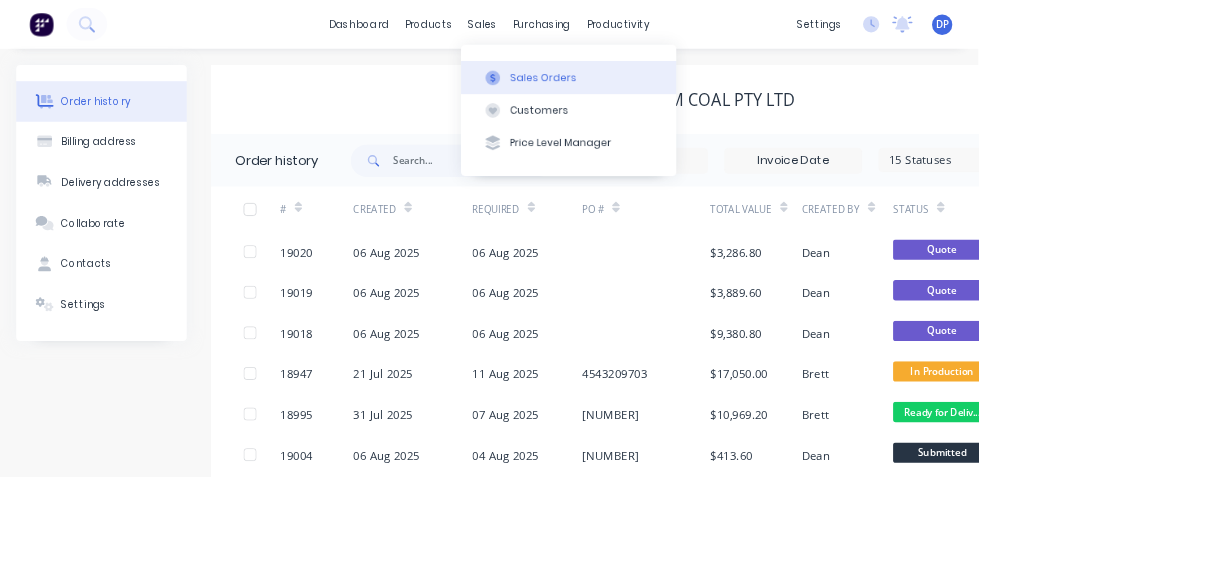 click on "Sales Orders" at bounding box center [669, 96] 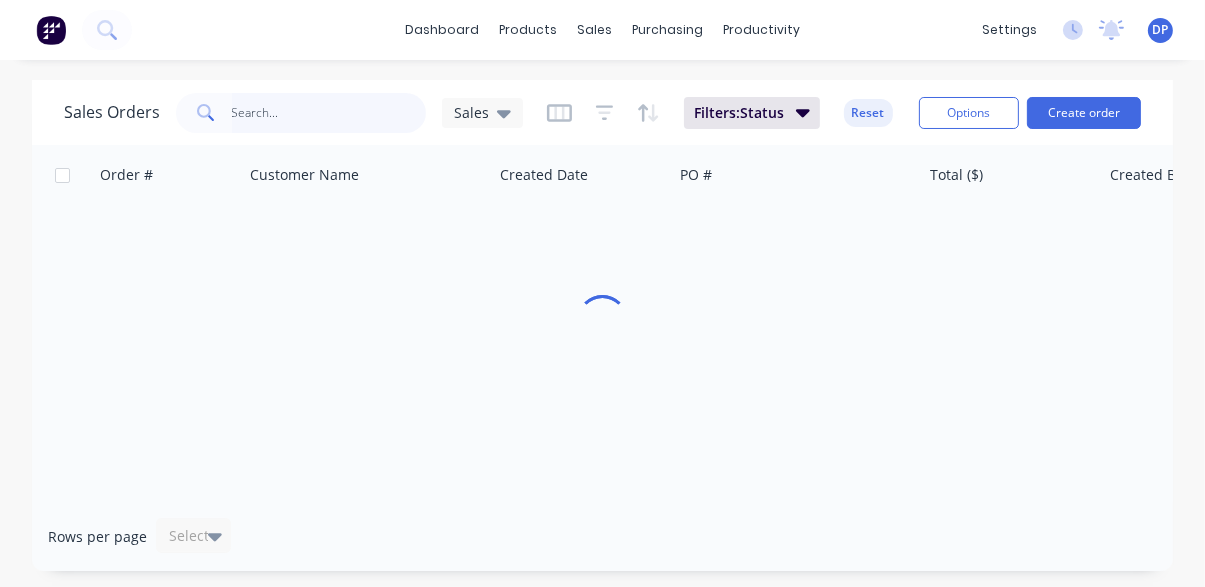 click at bounding box center (329, 113) 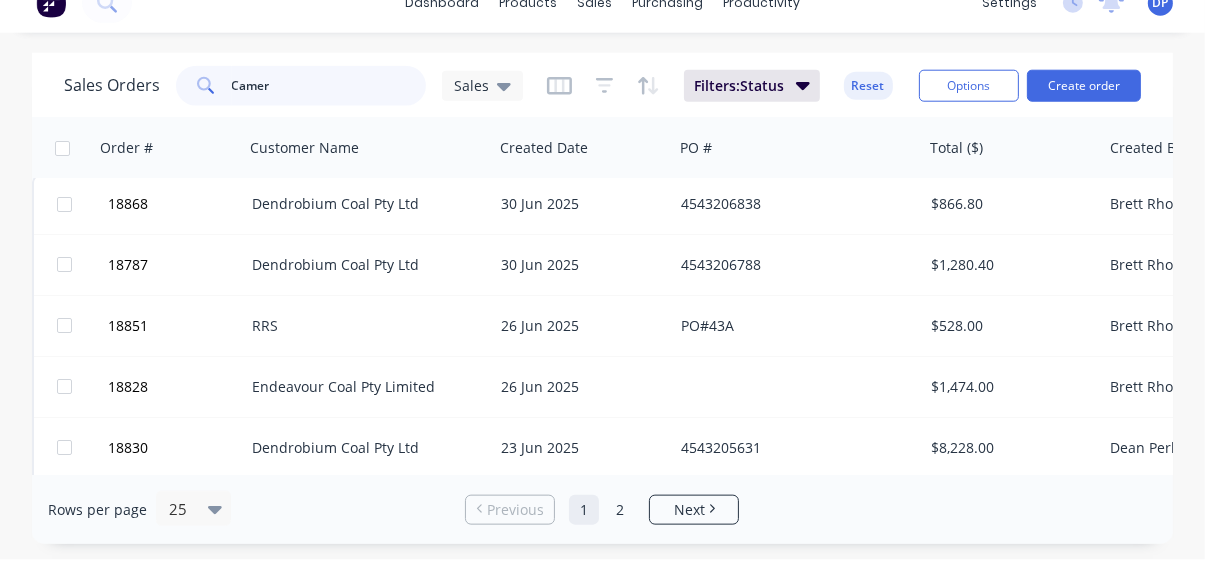 scroll, scrollTop: 0, scrollLeft: 0, axis: both 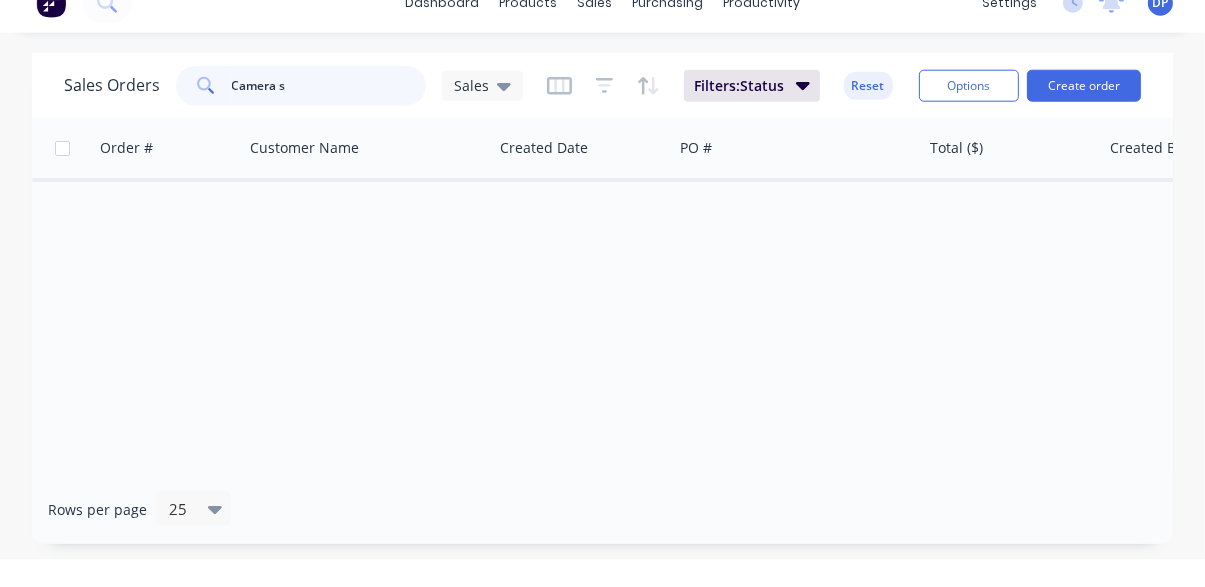 type on "Camera" 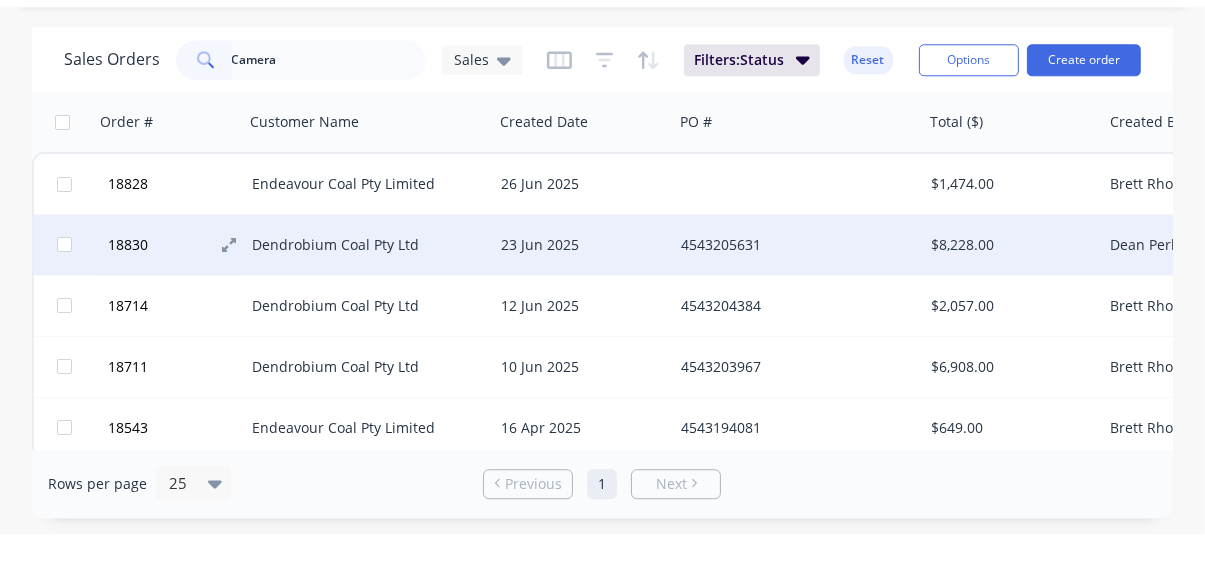 click on "18830" at bounding box center (128, 298) 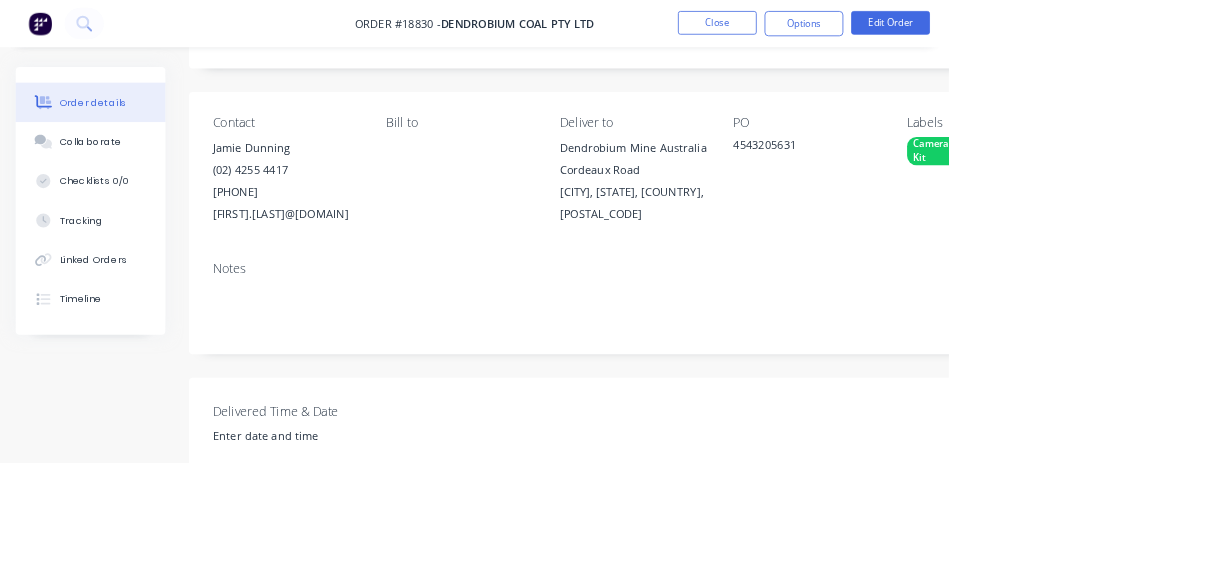scroll, scrollTop: 0, scrollLeft: 0, axis: both 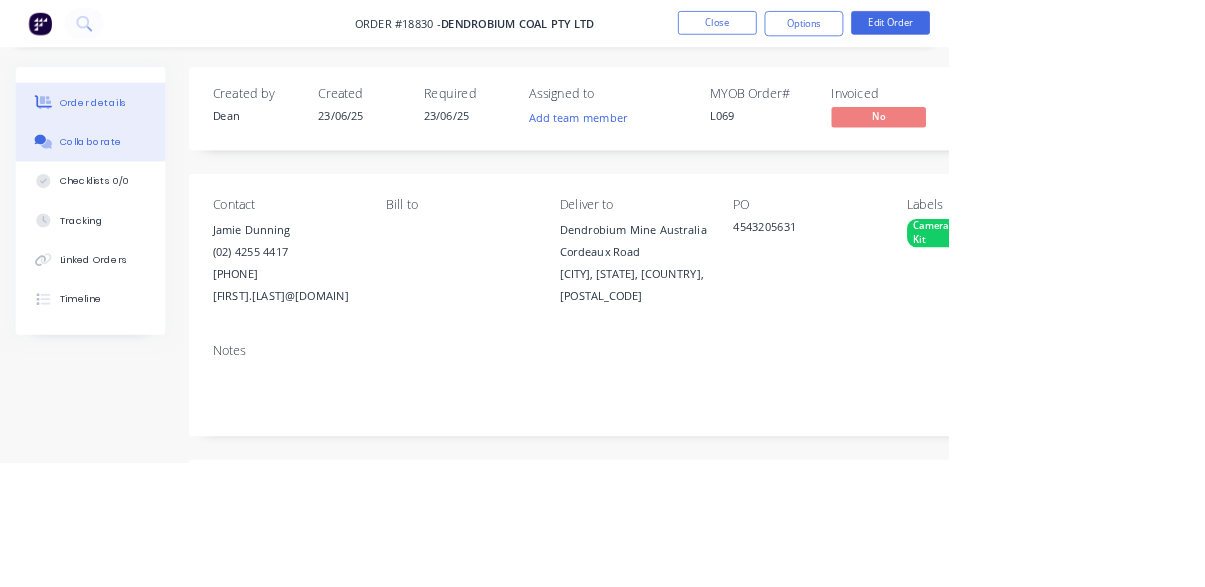 click on "Collaborate" at bounding box center (115, 180) 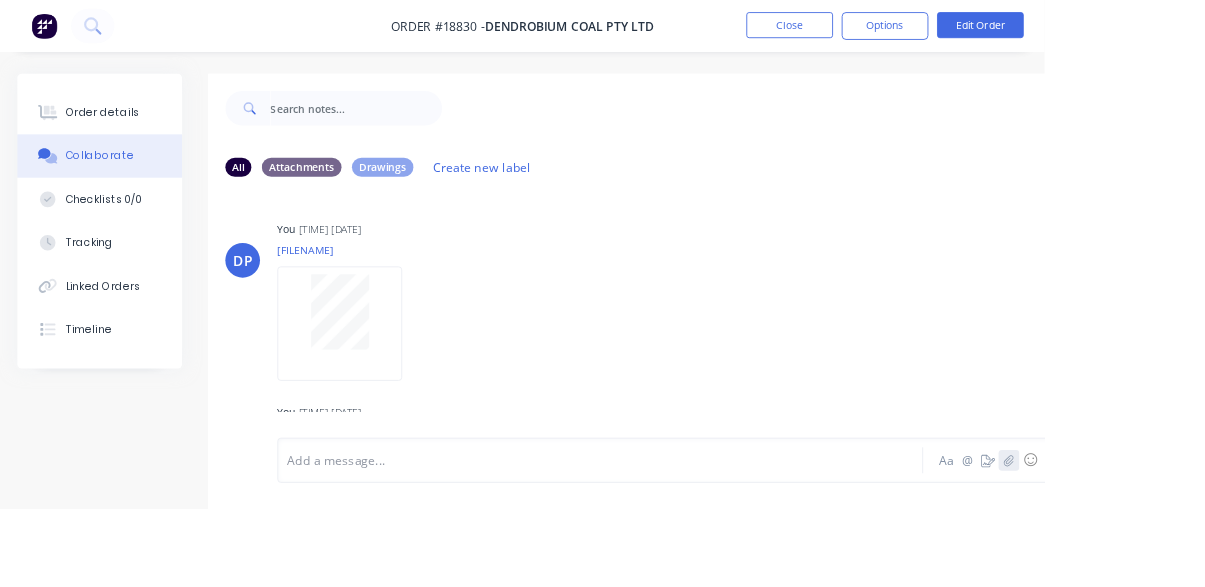 click 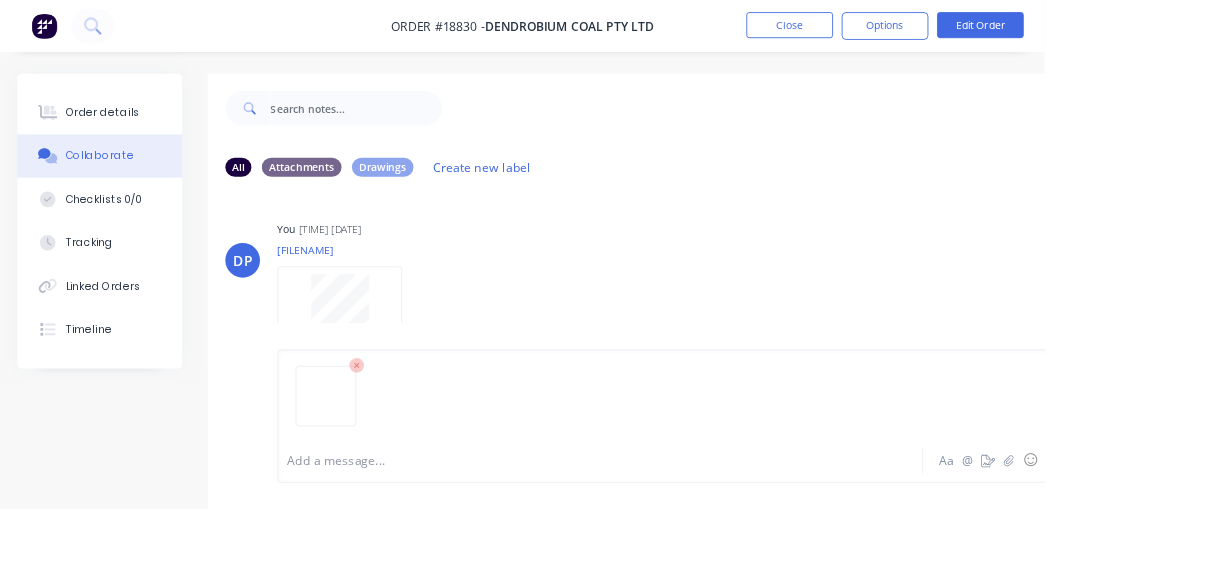 click on "Send" at bounding box center [1249, 531] 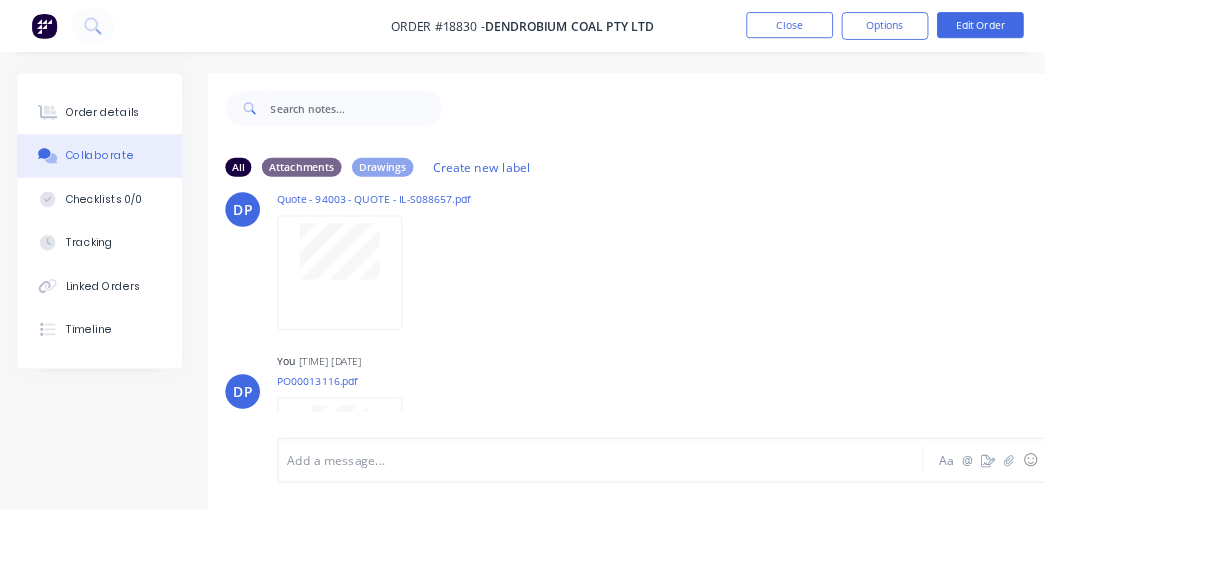 scroll, scrollTop: 1108, scrollLeft: 0, axis: vertical 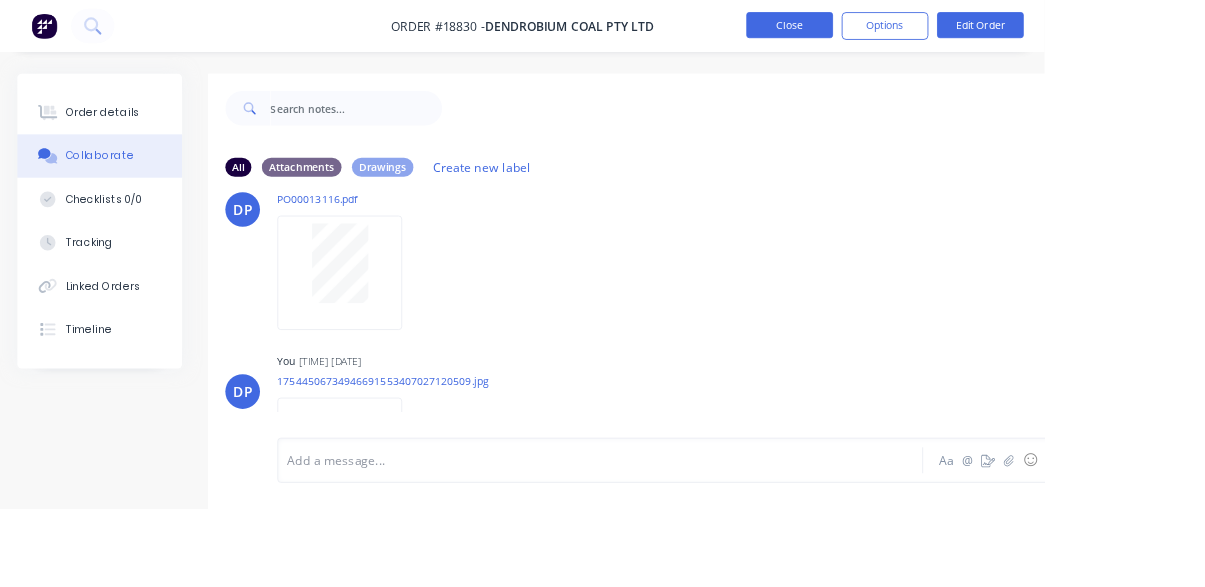 click on "Close" at bounding box center [911, 29] 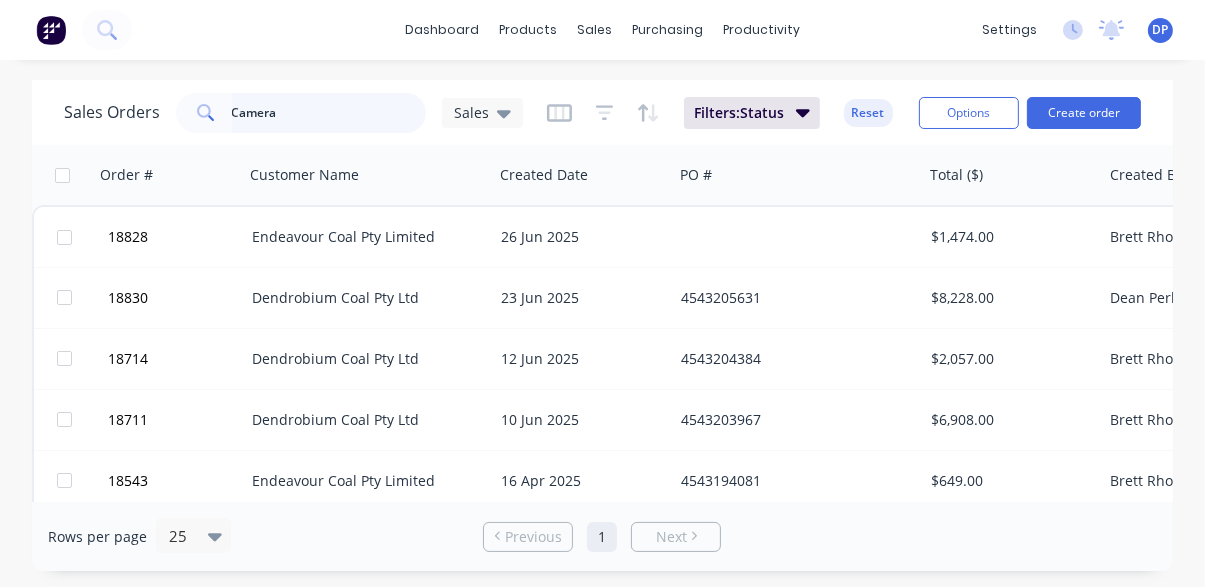 click on "Camera" at bounding box center (329, 113) 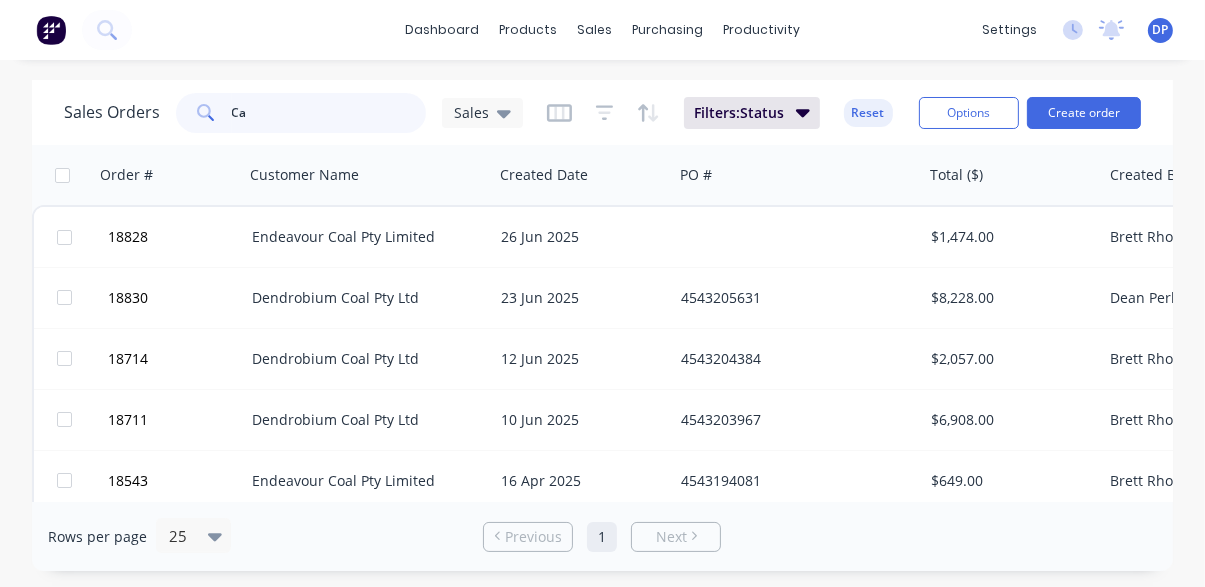 type on "C" 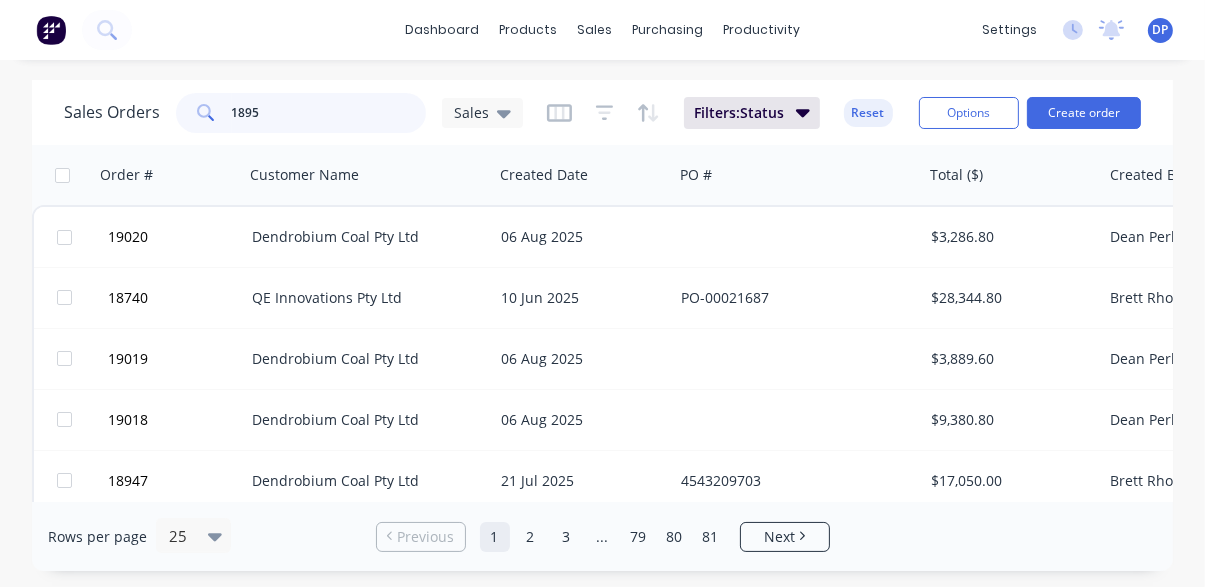type on "18953" 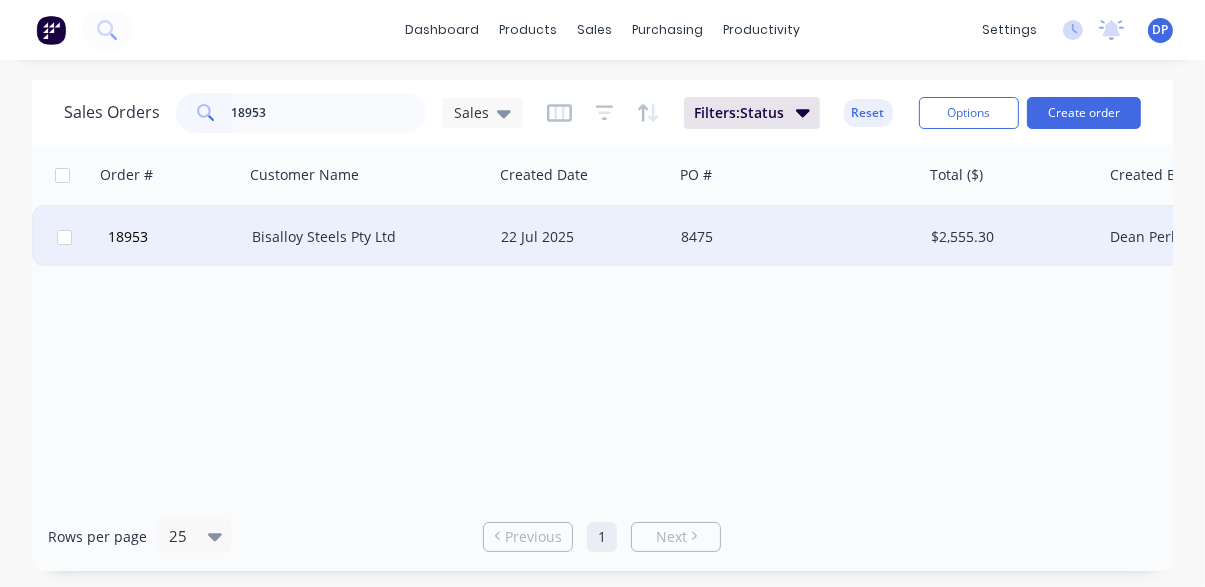 click on "Bisalloy Steels Pty Ltd" at bounding box center (363, 237) 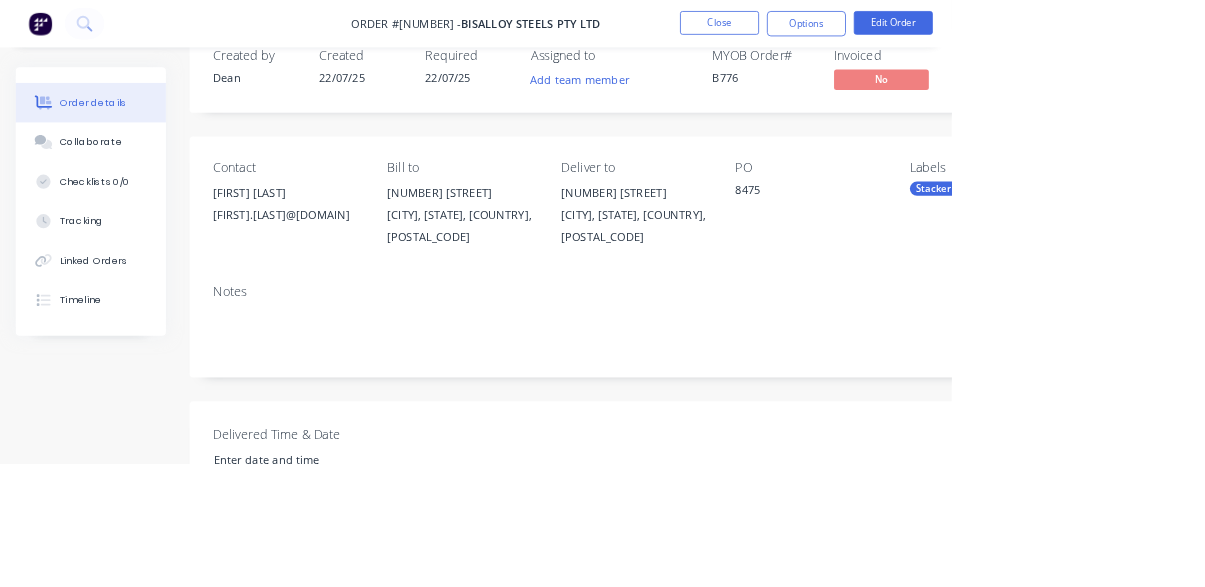 scroll, scrollTop: 0, scrollLeft: 0, axis: both 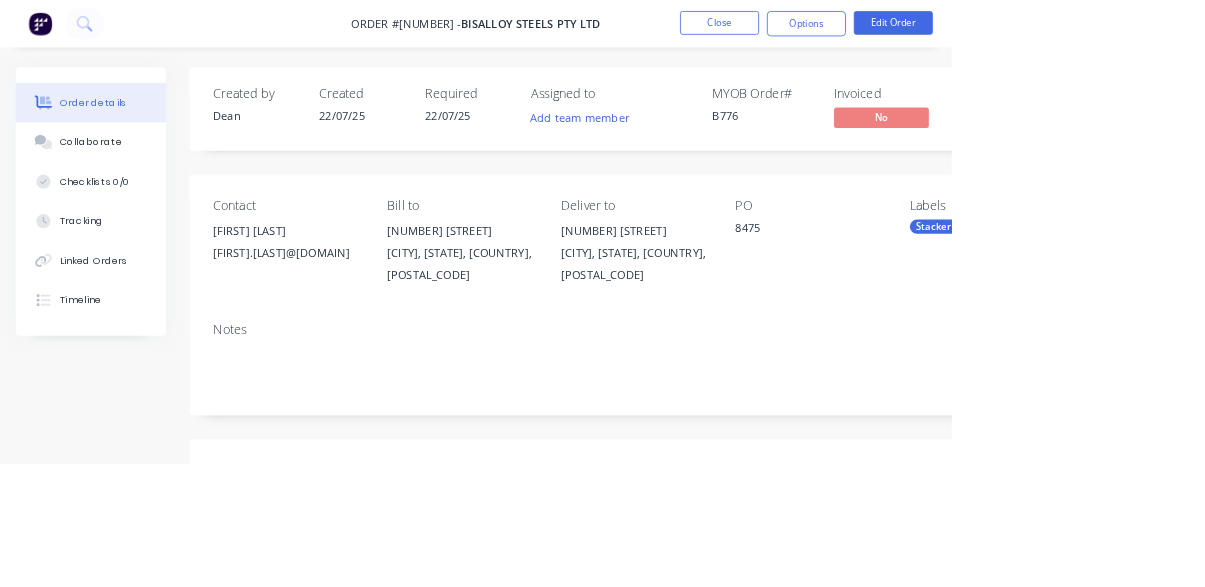 click on "Waiting on Mate..." at bounding box center (1270, 148) 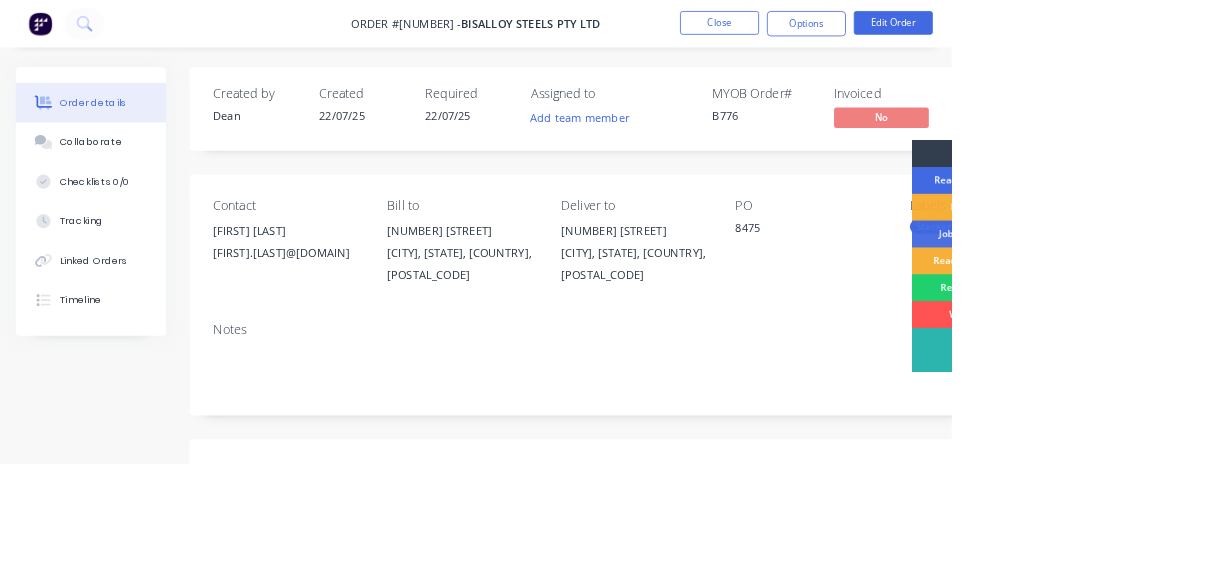 click on "Ready for Production" at bounding box center (1242, 228) 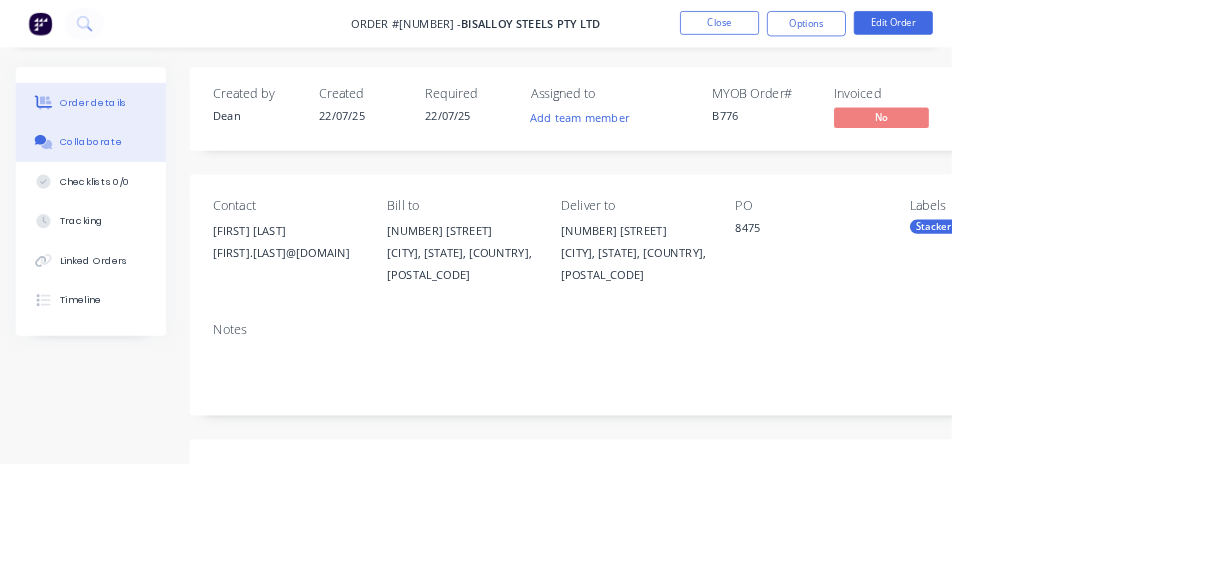 click on "Collaborate" at bounding box center (115, 180) 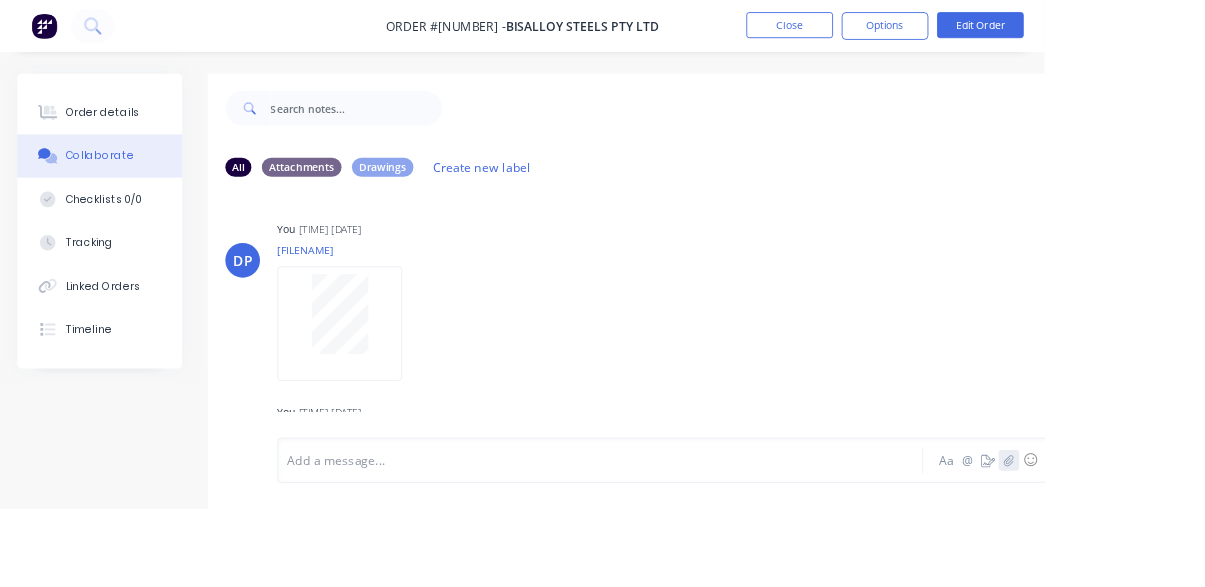click 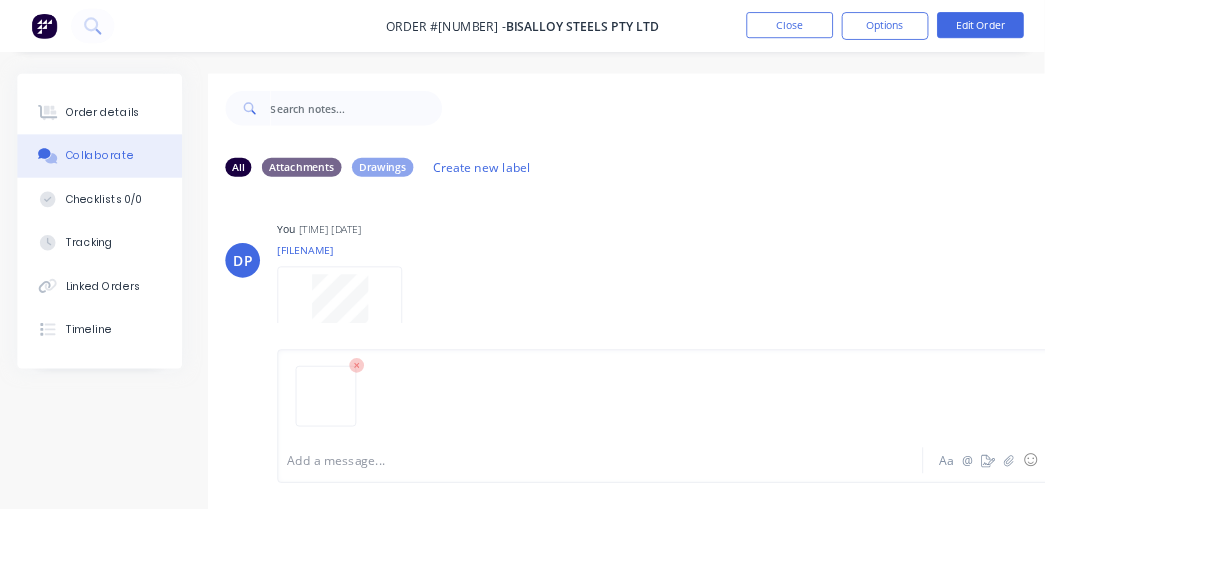 click on "Send" at bounding box center (1249, 531) 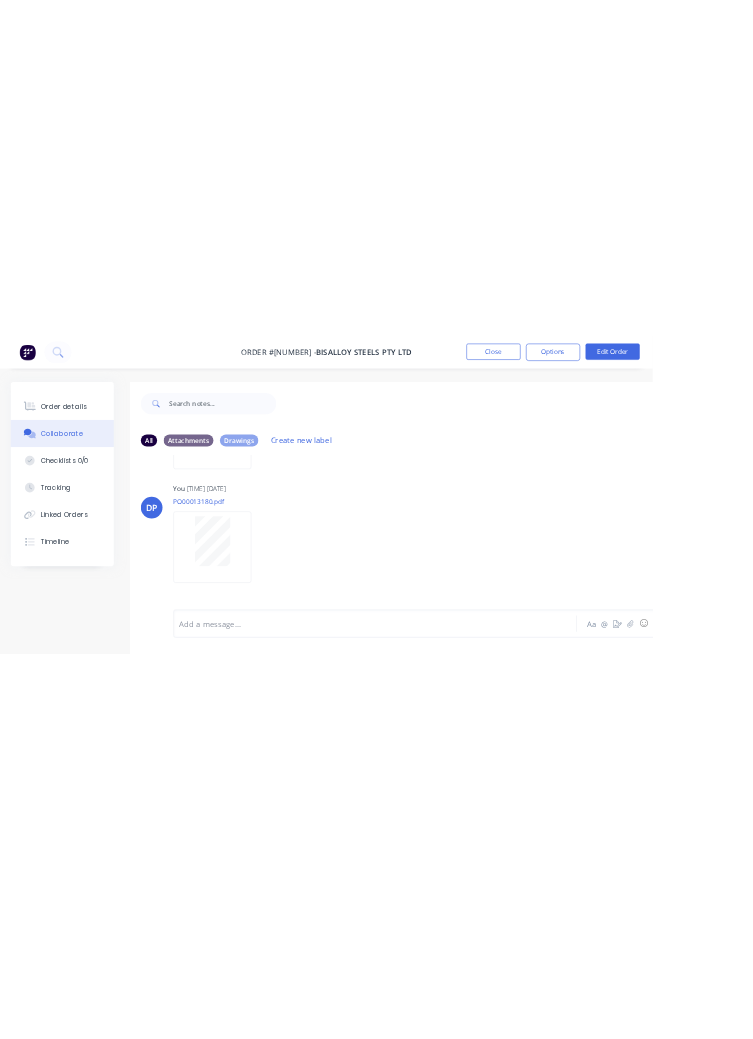 scroll, scrollTop: 688, scrollLeft: 0, axis: vertical 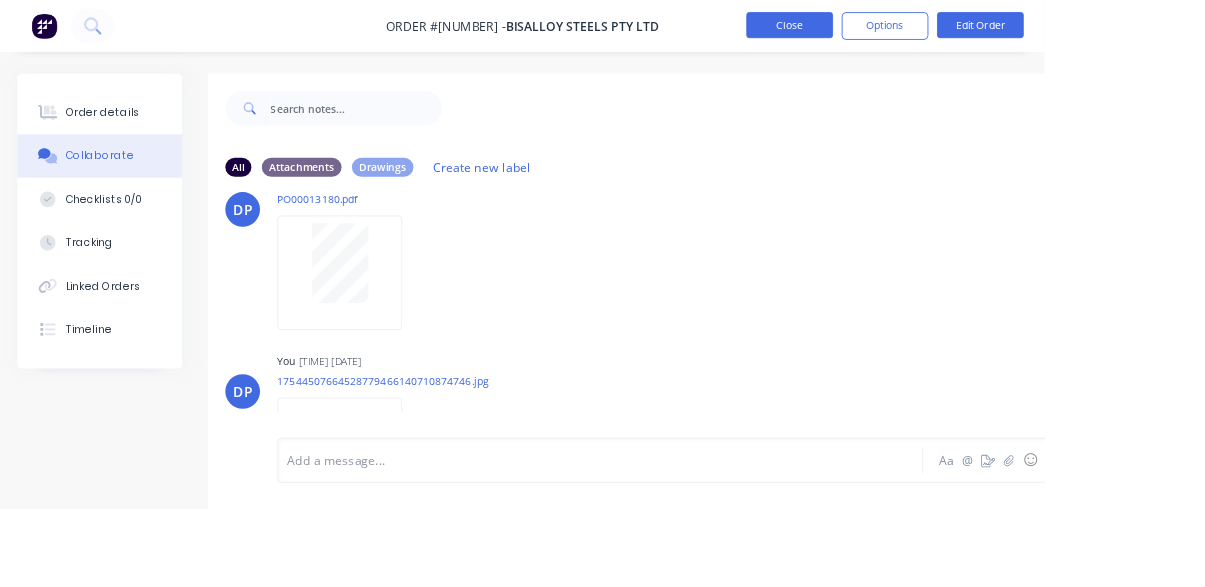 click on "Close" at bounding box center (911, 29) 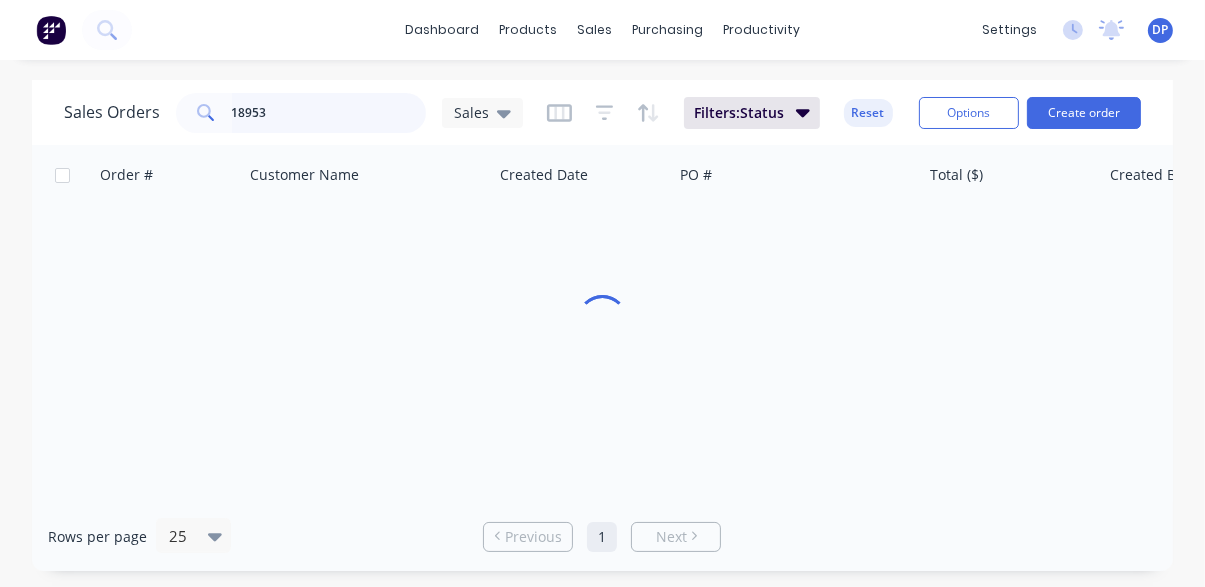 click on "18953" at bounding box center [329, 113] 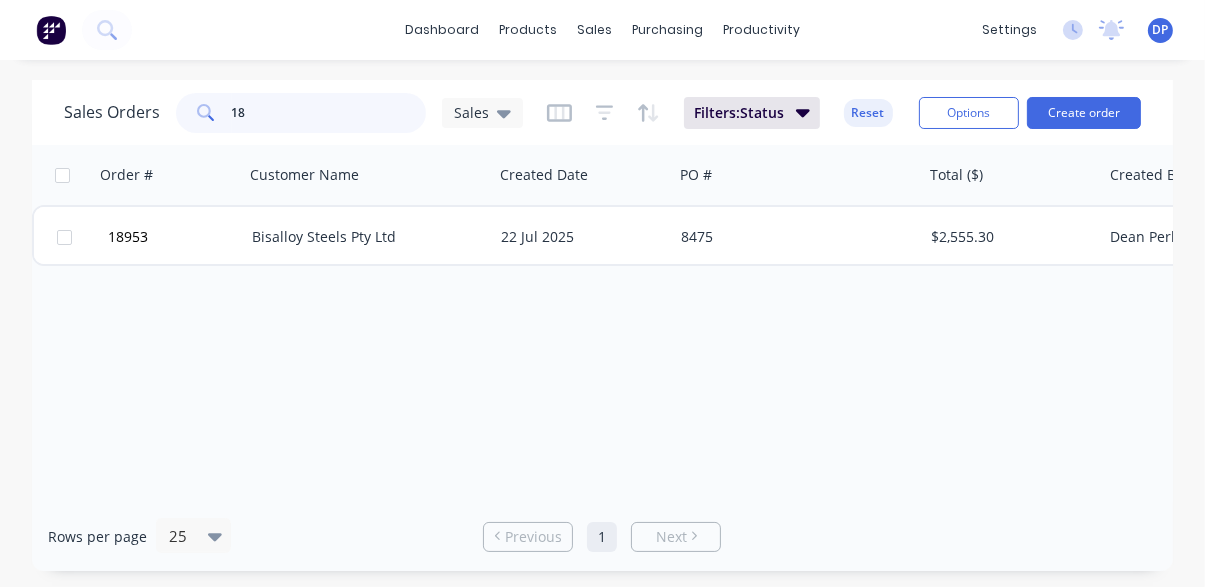 type on "1" 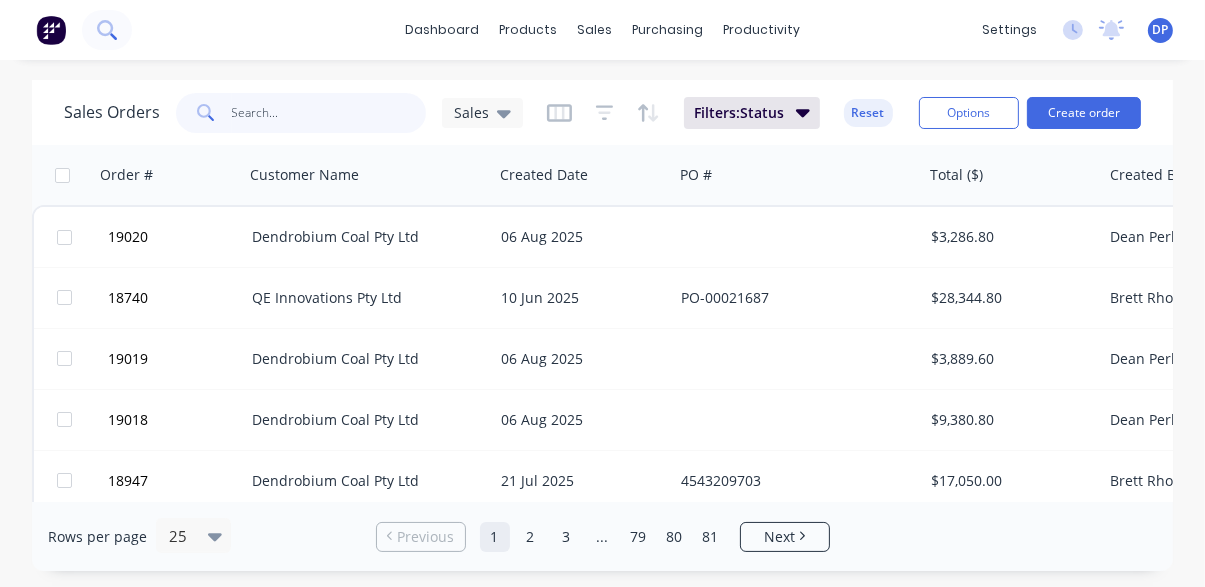 type 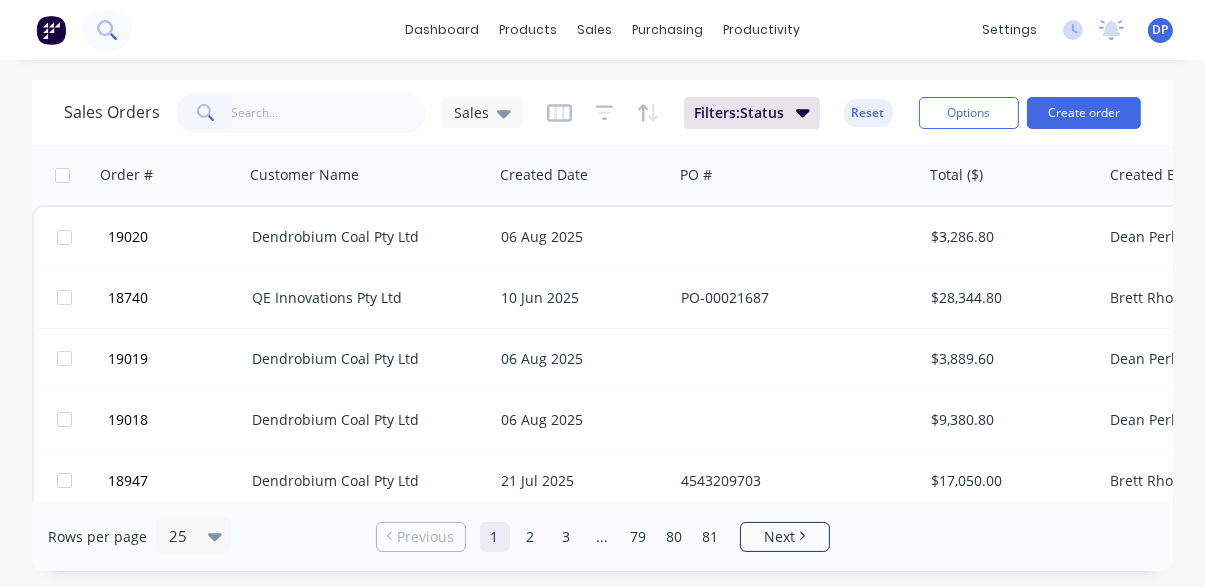 click 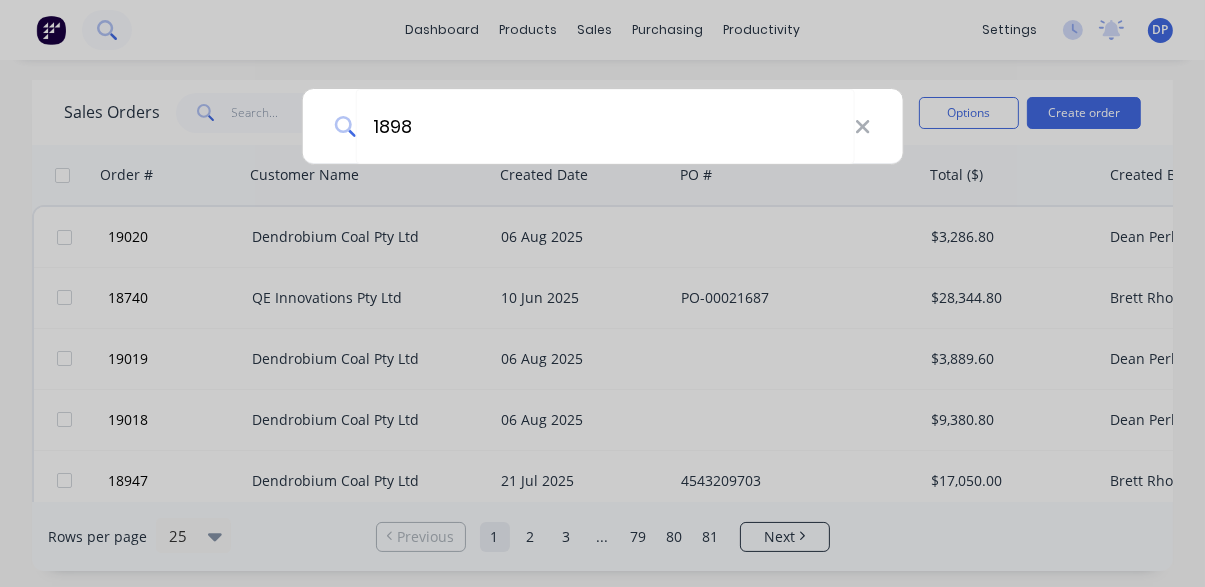 type on "18981" 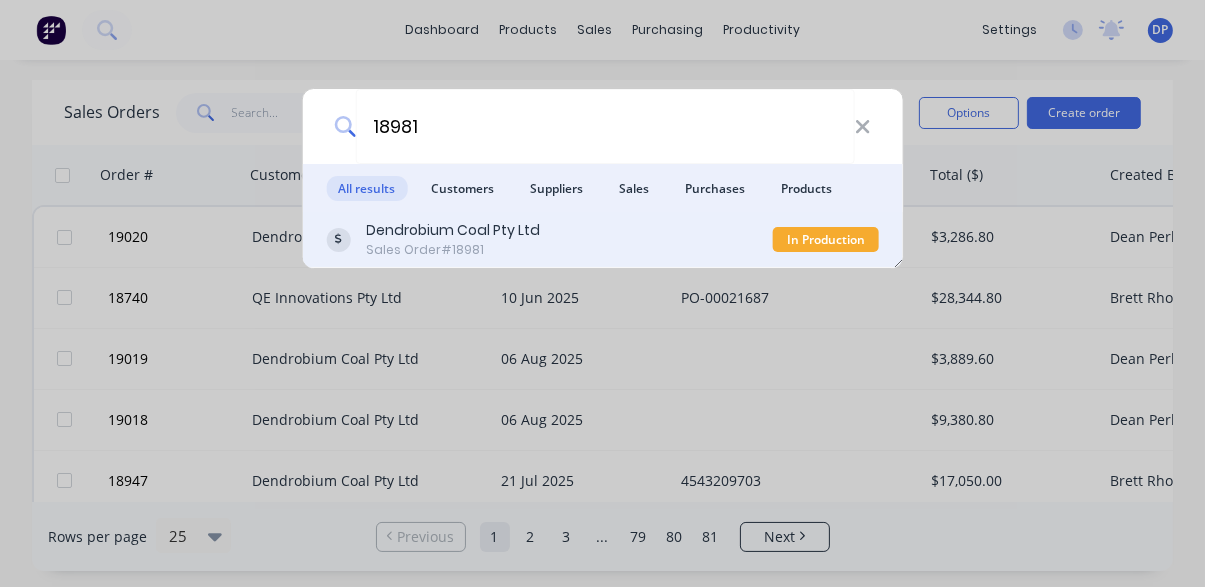 click on "Dendrobium Coal Pty Ltd" at bounding box center (453, 230) 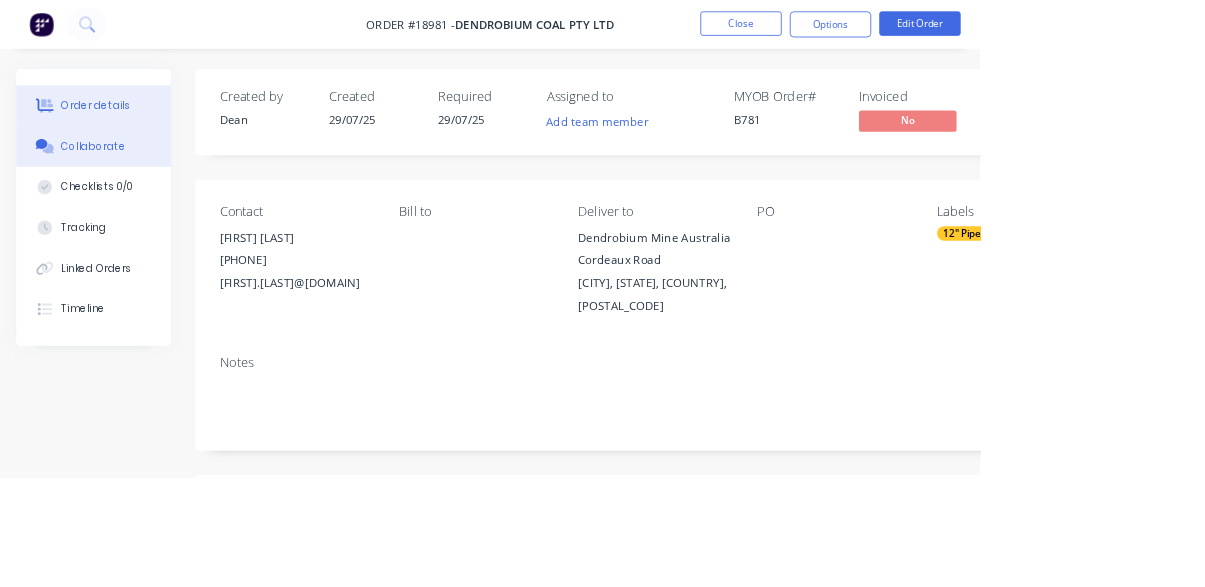 click on "Collaborate" at bounding box center (115, 180) 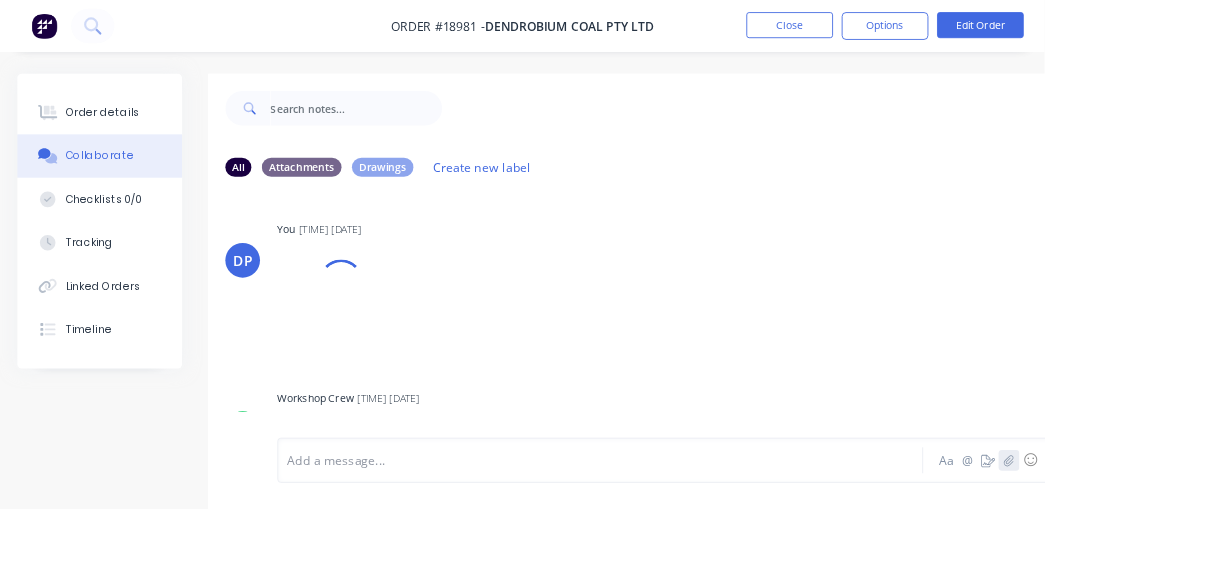 click 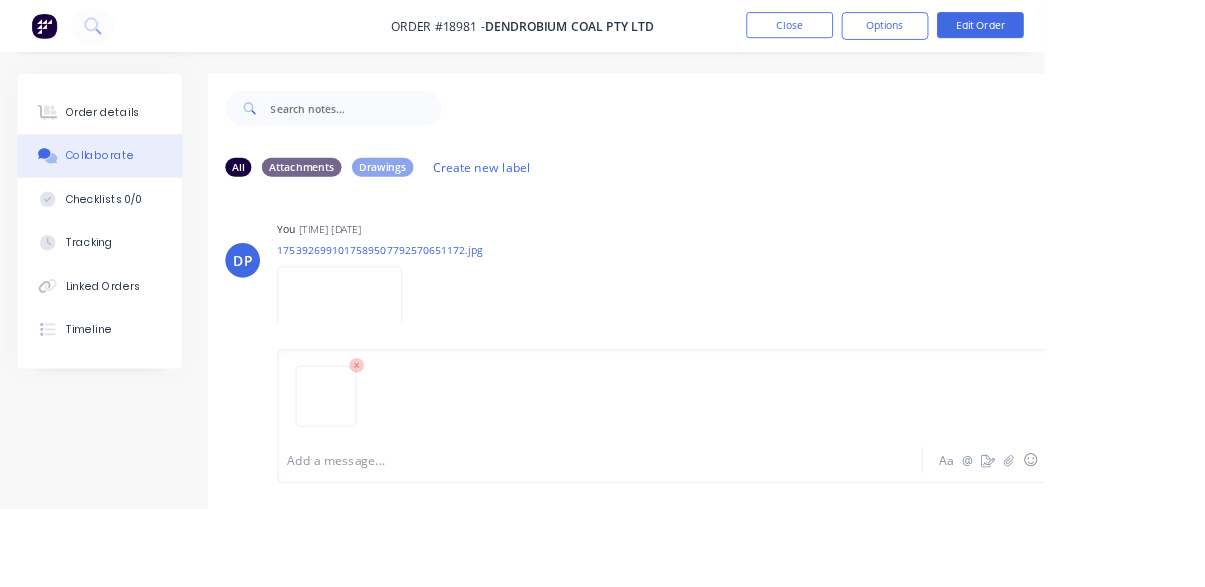click on "Send" at bounding box center [1249, 531] 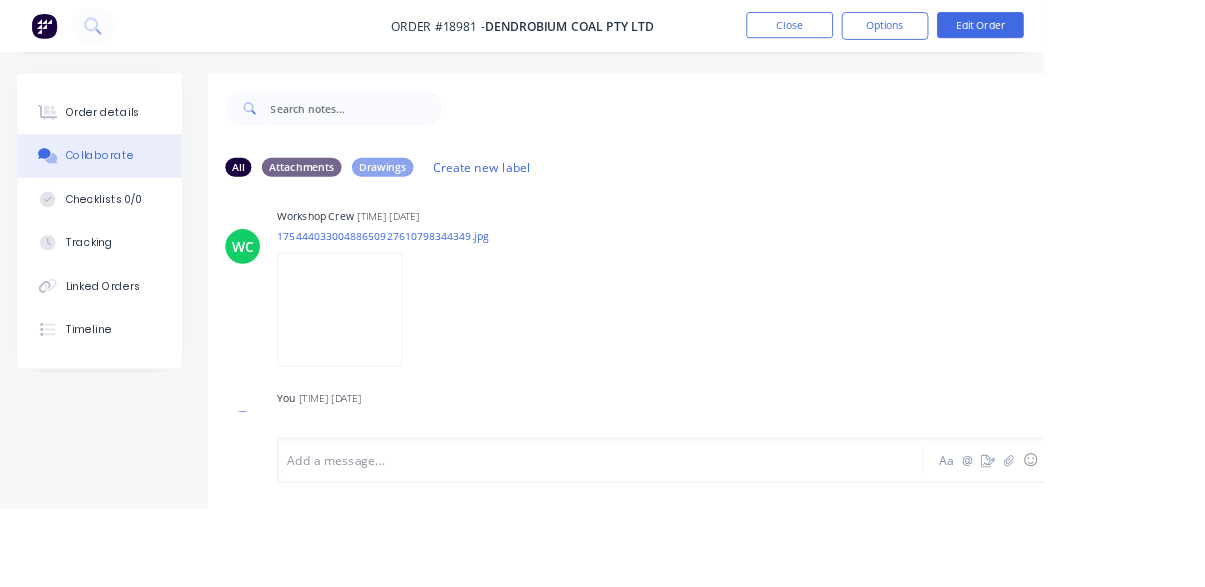 scroll, scrollTop: 688, scrollLeft: 0, axis: vertical 